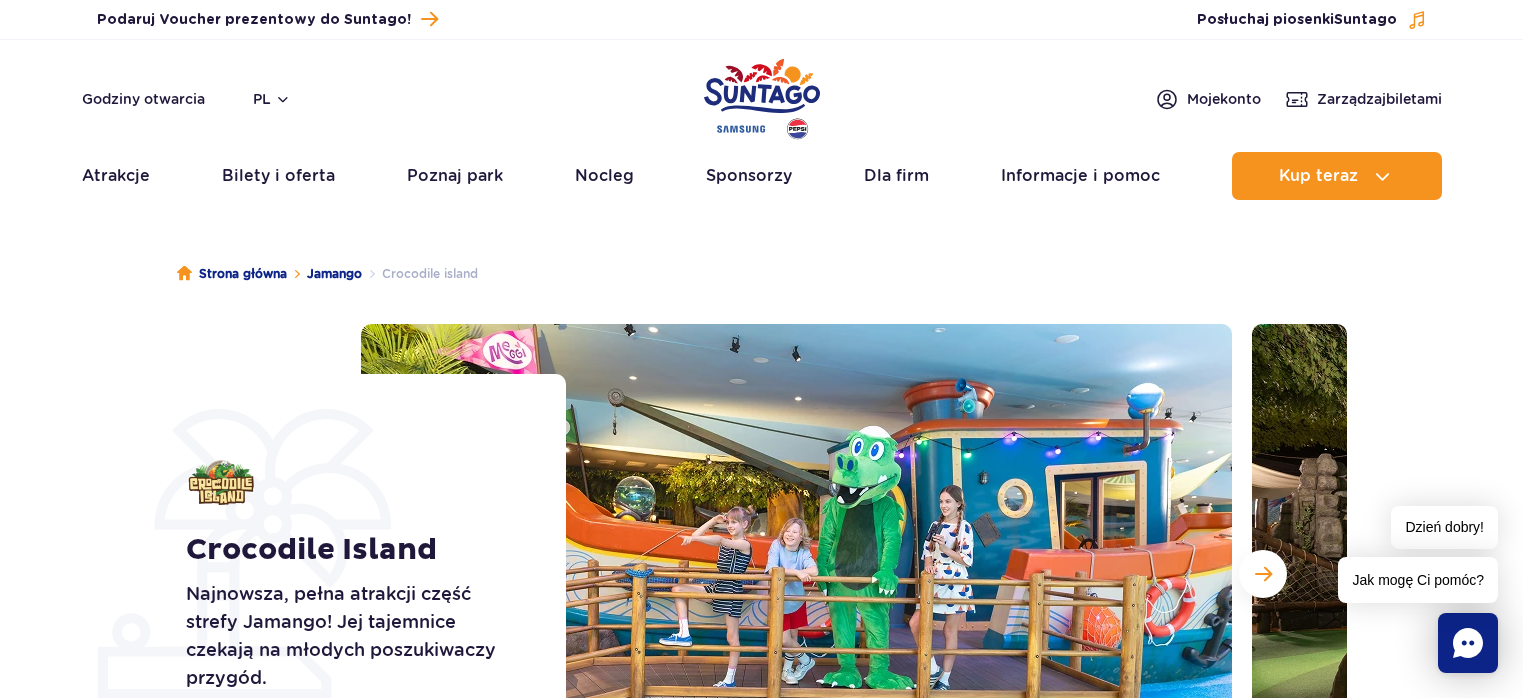 scroll, scrollTop: 200, scrollLeft: 0, axis: vertical 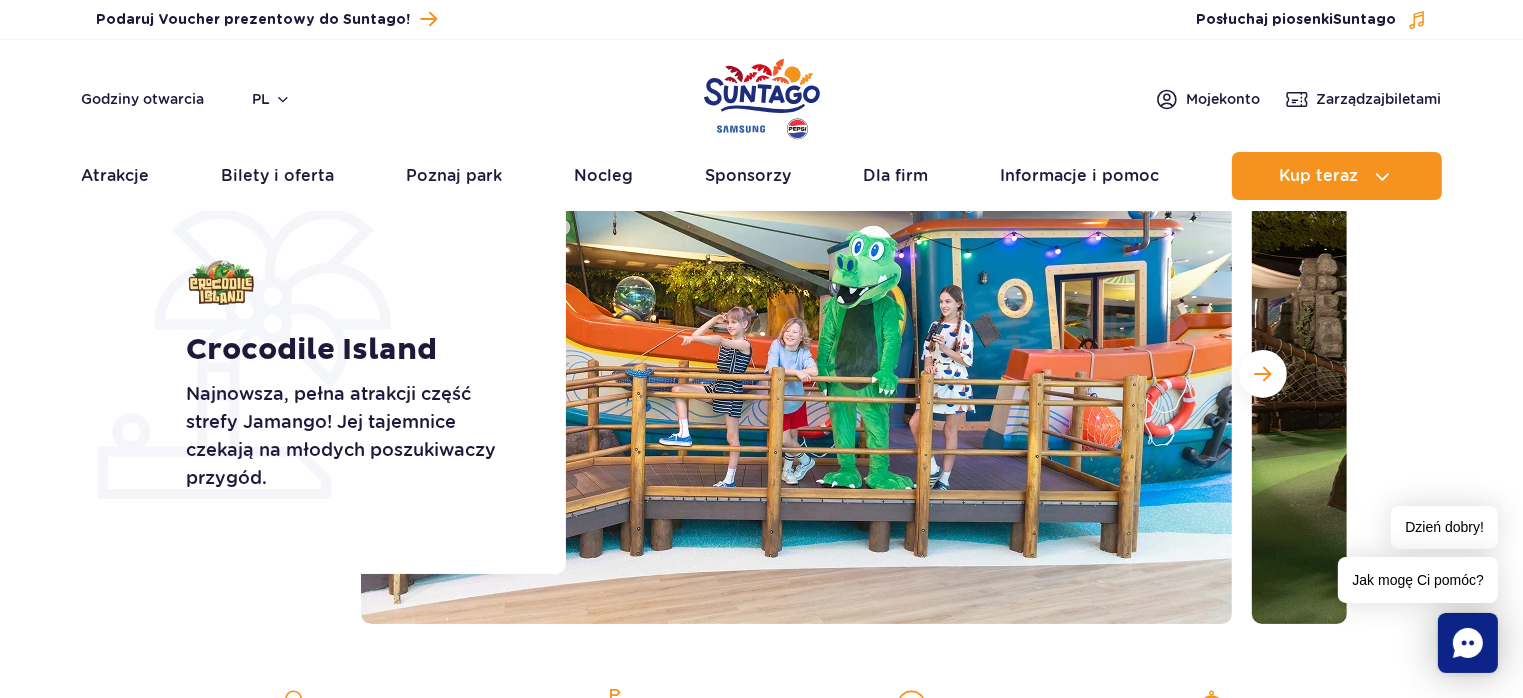 click at bounding box center (1263, 374) 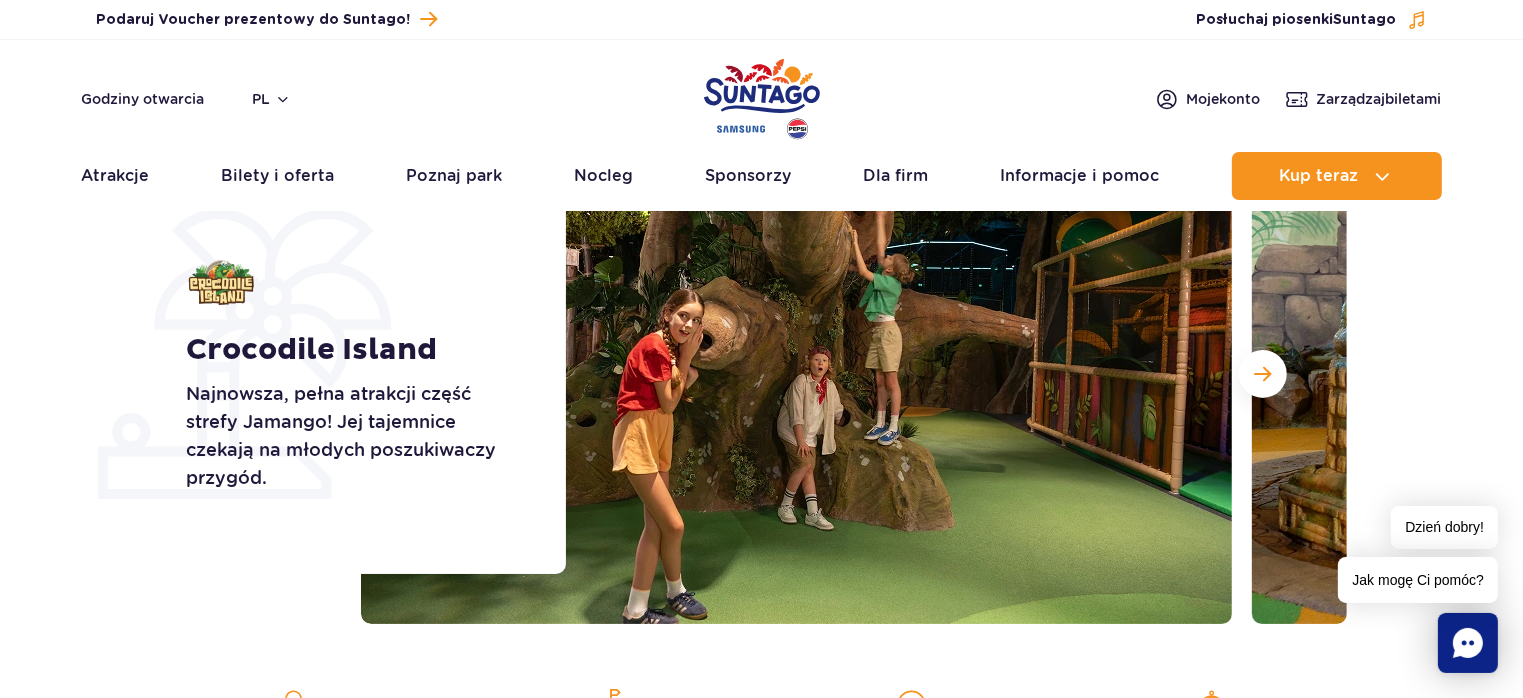 click at bounding box center [1263, 374] 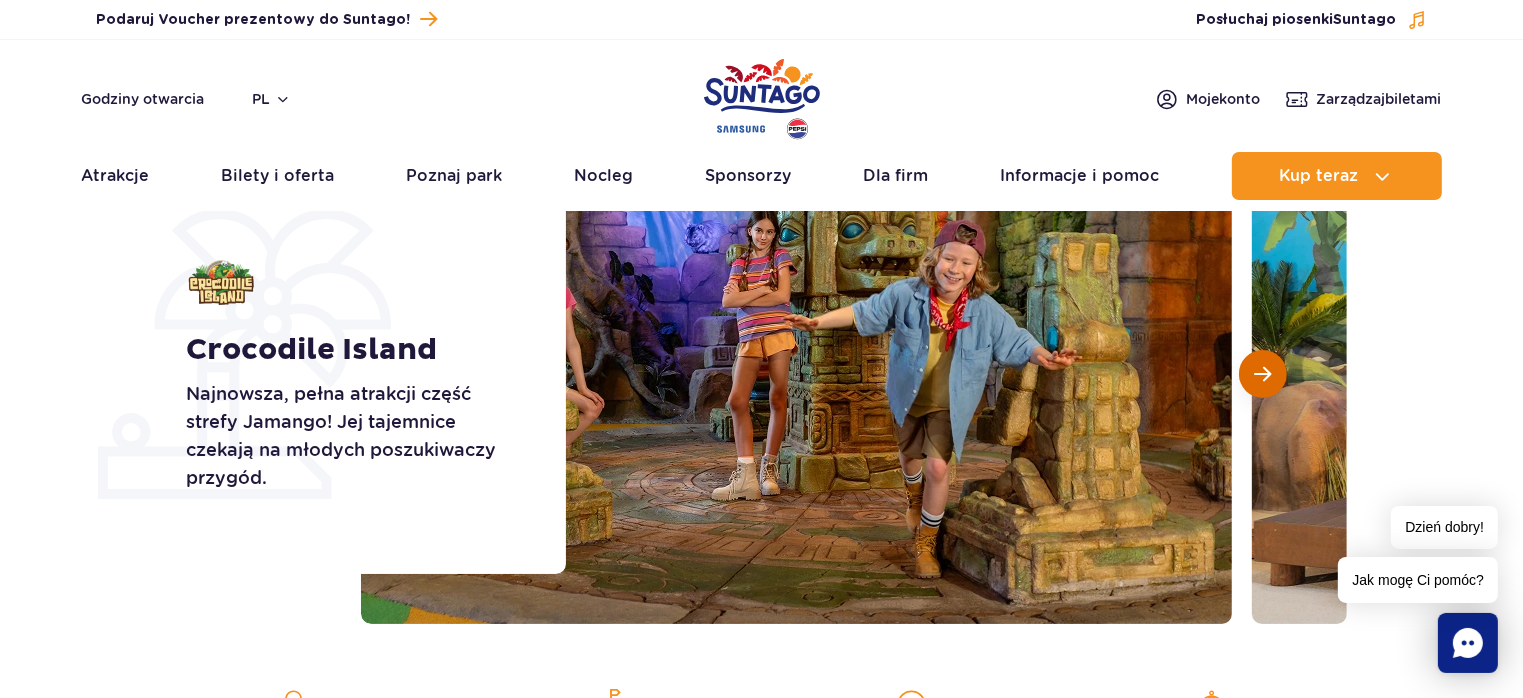 drag, startPoint x: 0, startPoint y: 0, endPoint x: 1270, endPoint y: 368, distance: 1322.2421 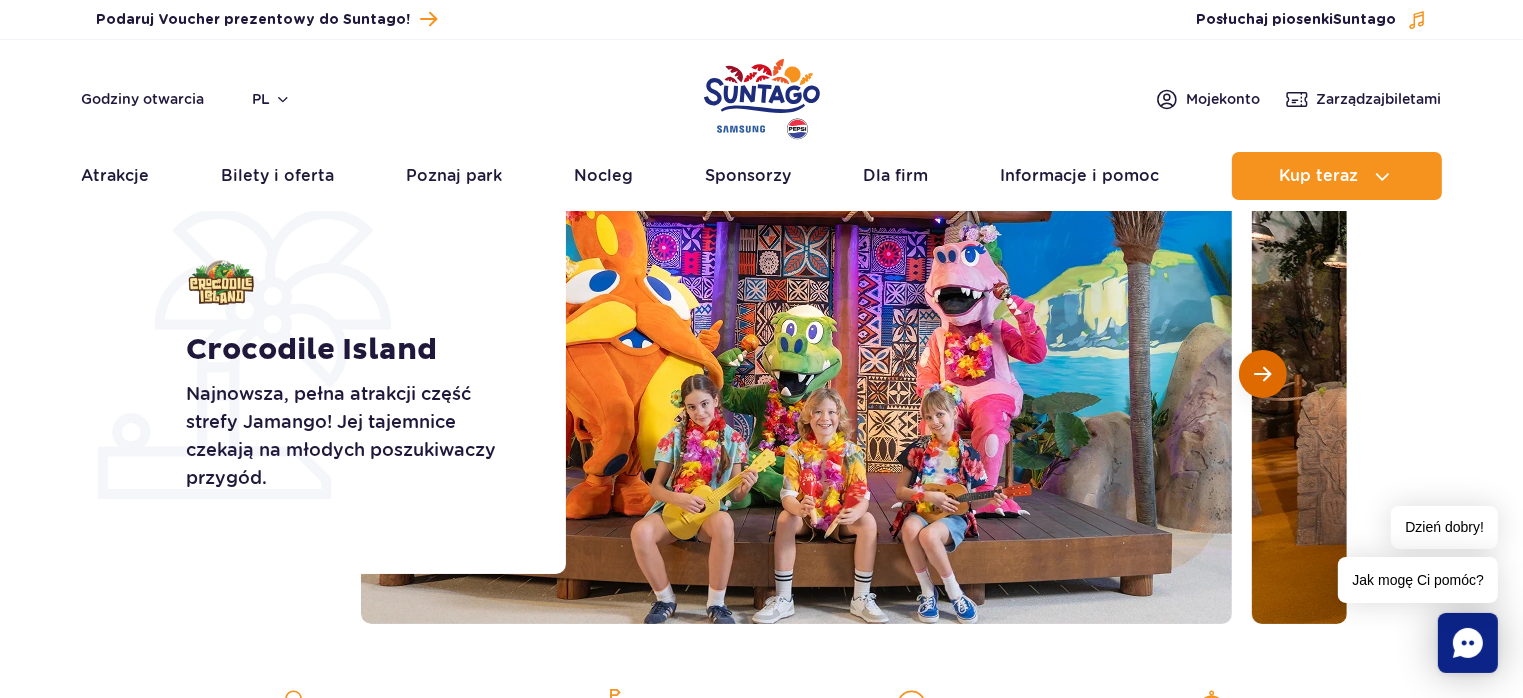 click at bounding box center [1263, 374] 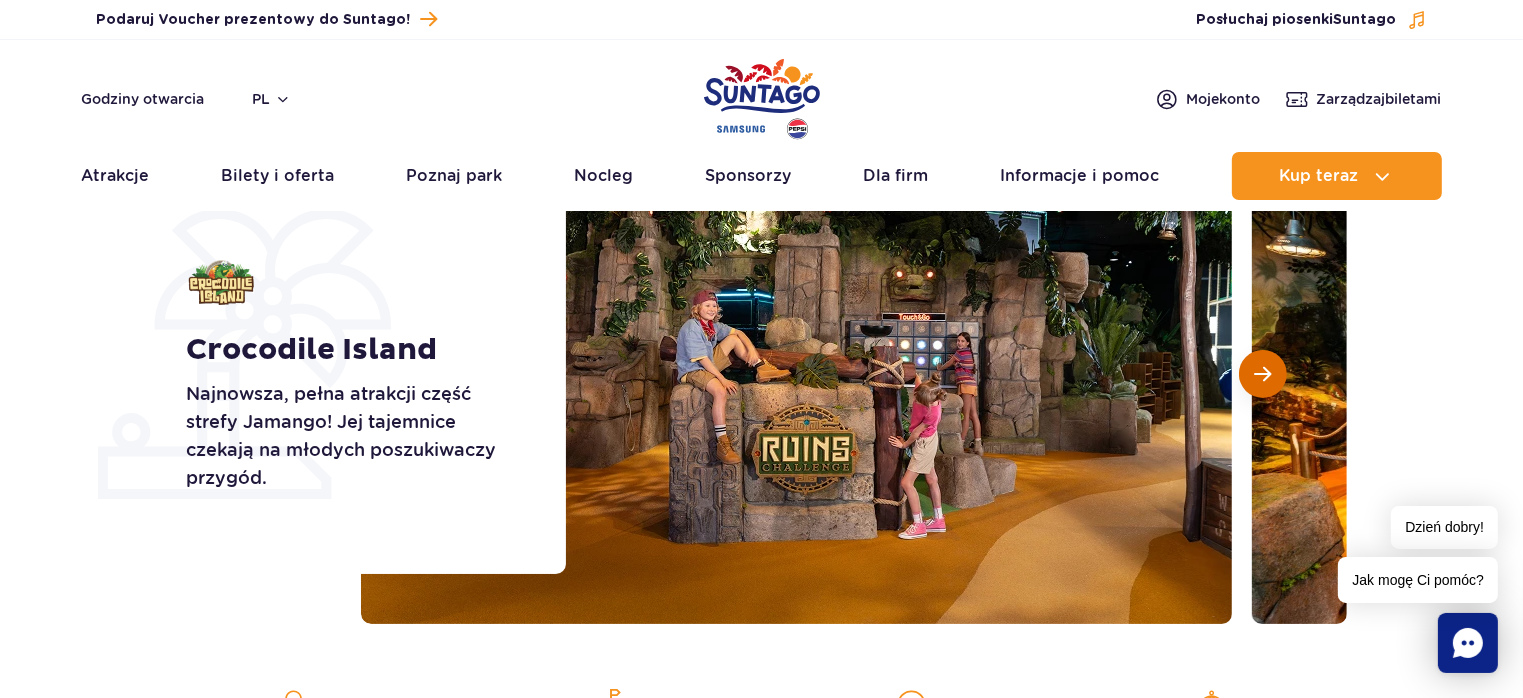 click at bounding box center (1263, 374) 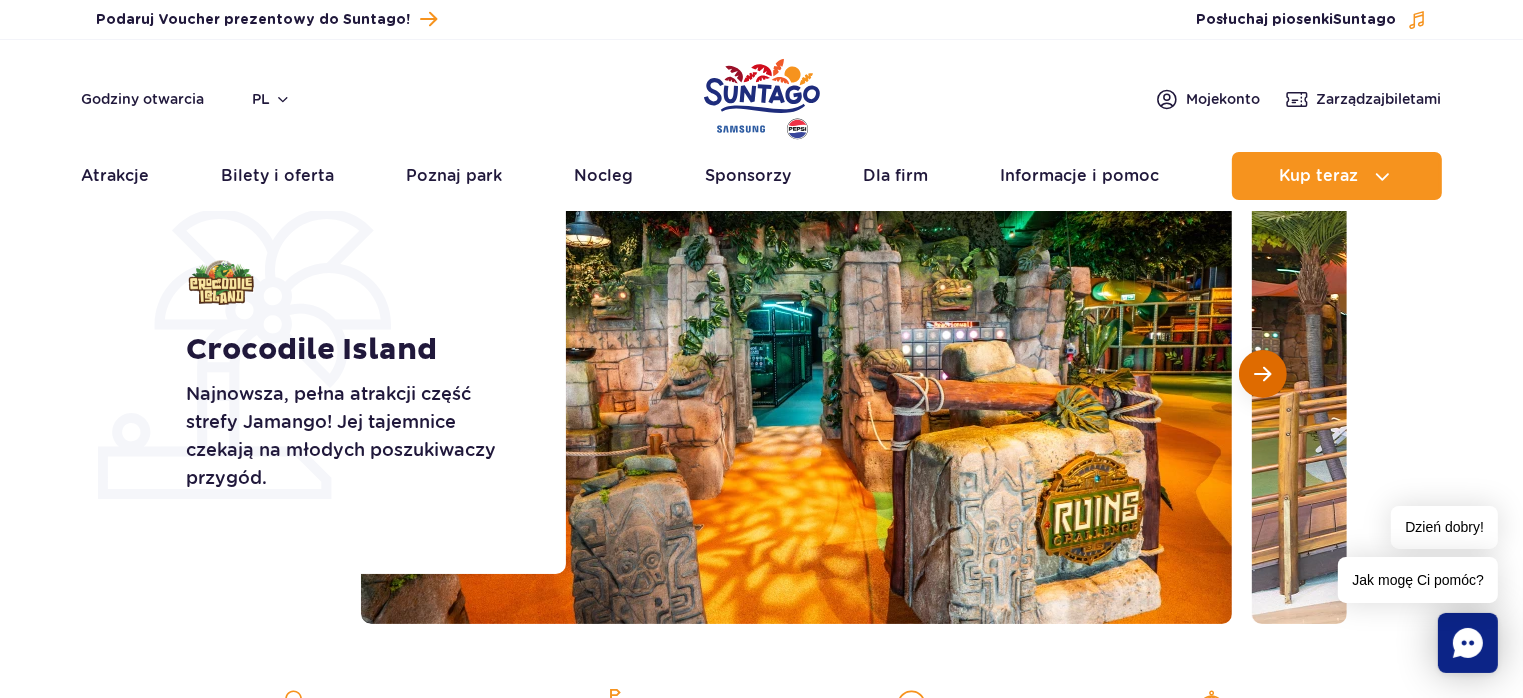click at bounding box center (1263, 374) 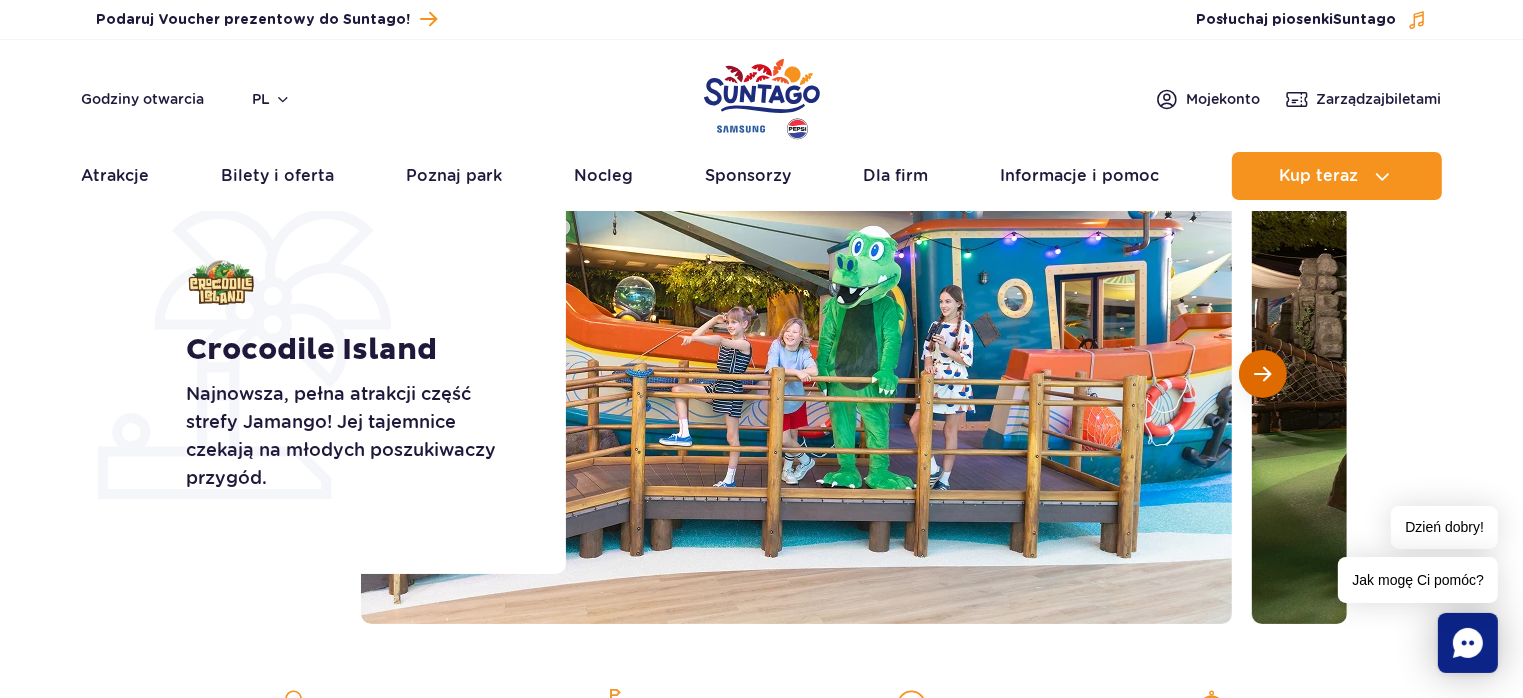 click at bounding box center [1263, 374] 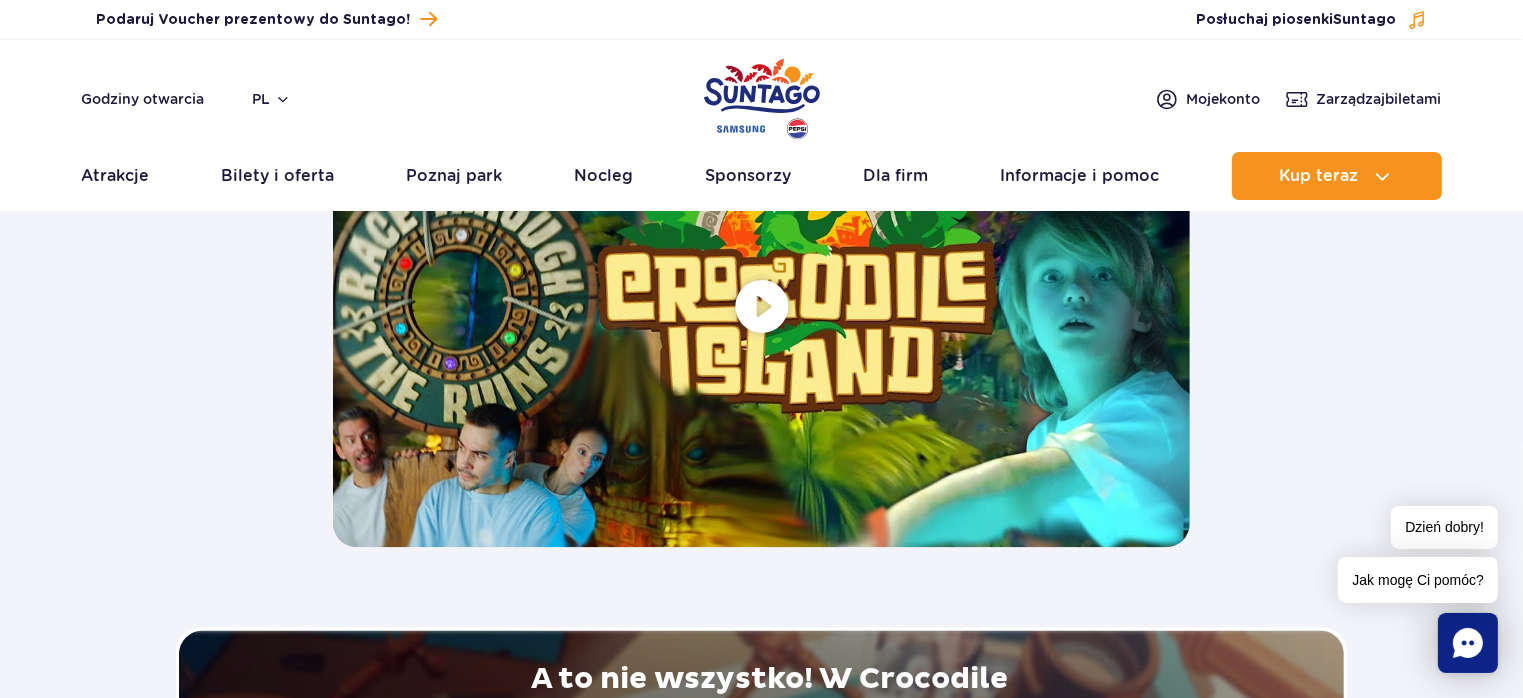 scroll, scrollTop: 3800, scrollLeft: 0, axis: vertical 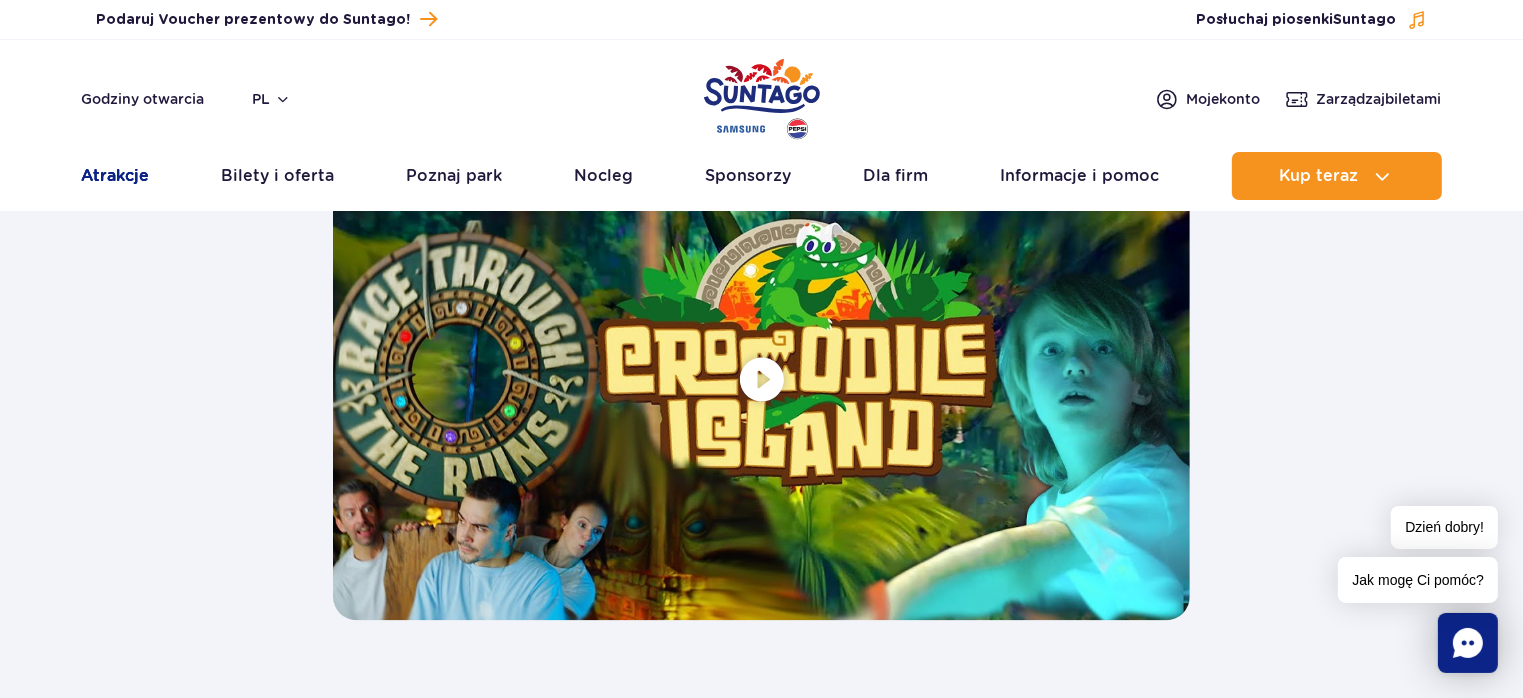 click on "Atrakcje" at bounding box center [116, 176] 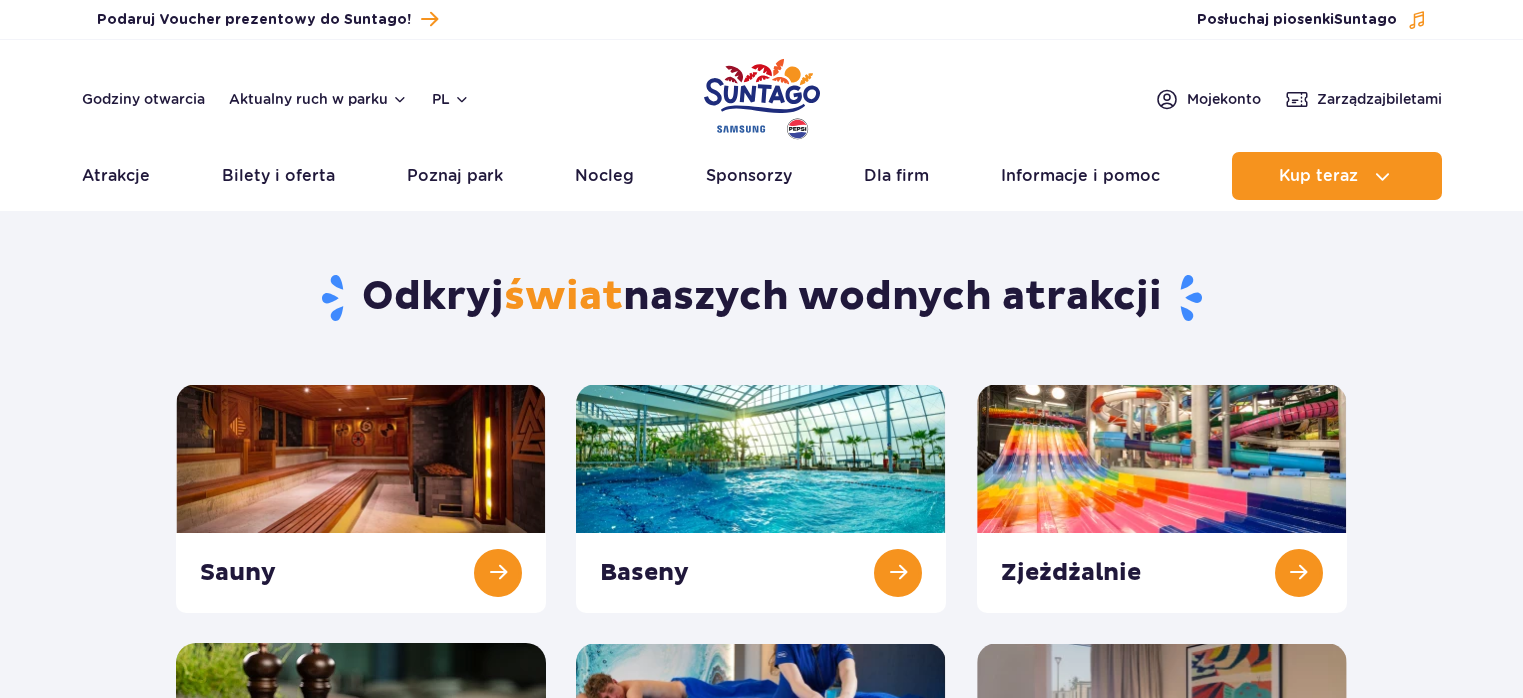 scroll, scrollTop: 0, scrollLeft: 0, axis: both 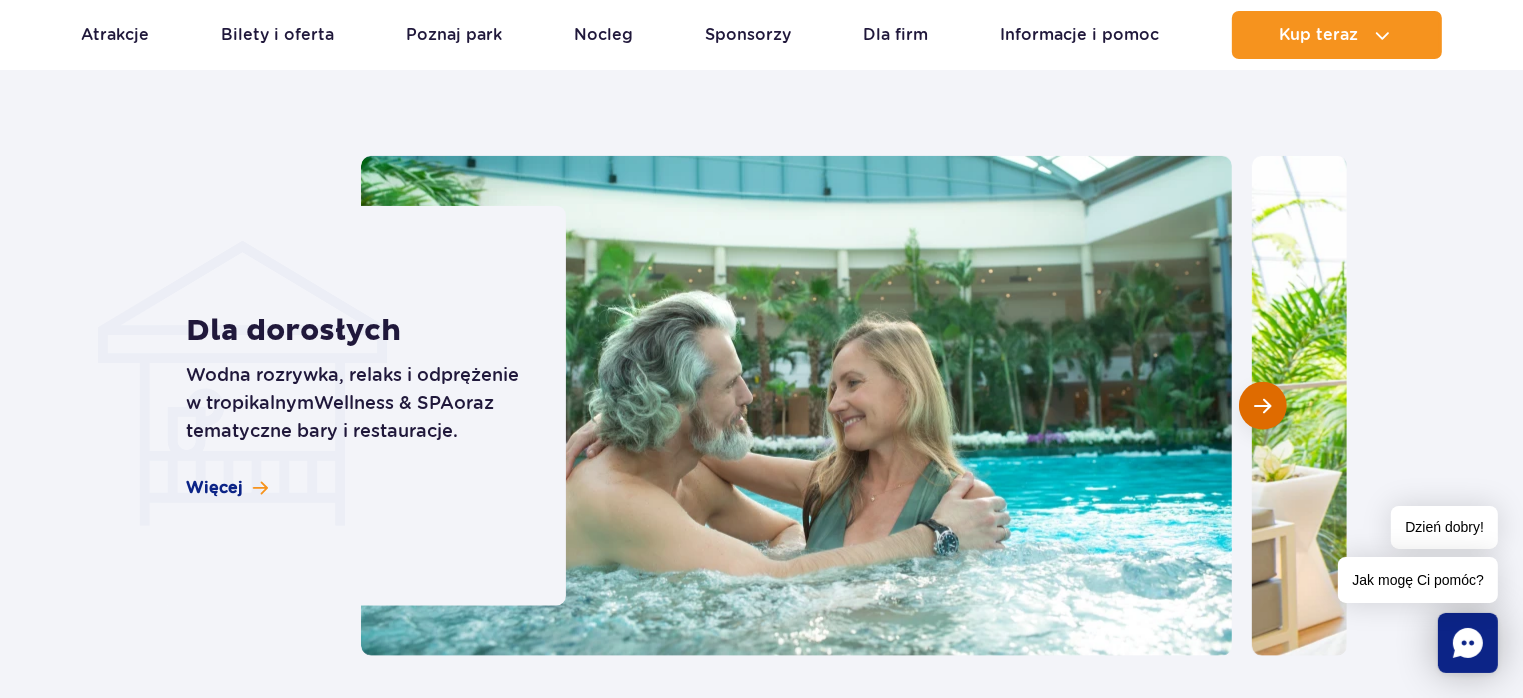 click at bounding box center [1263, 406] 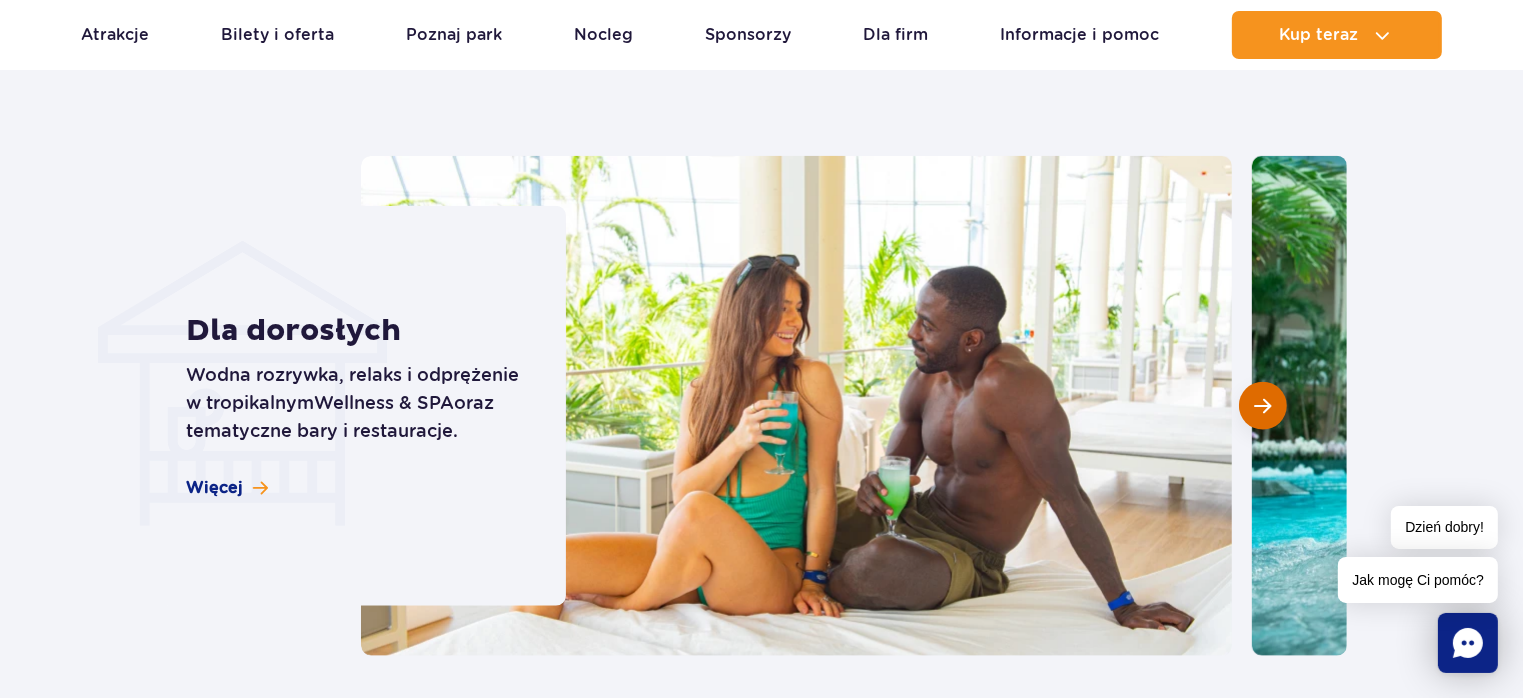 click at bounding box center (1263, 406) 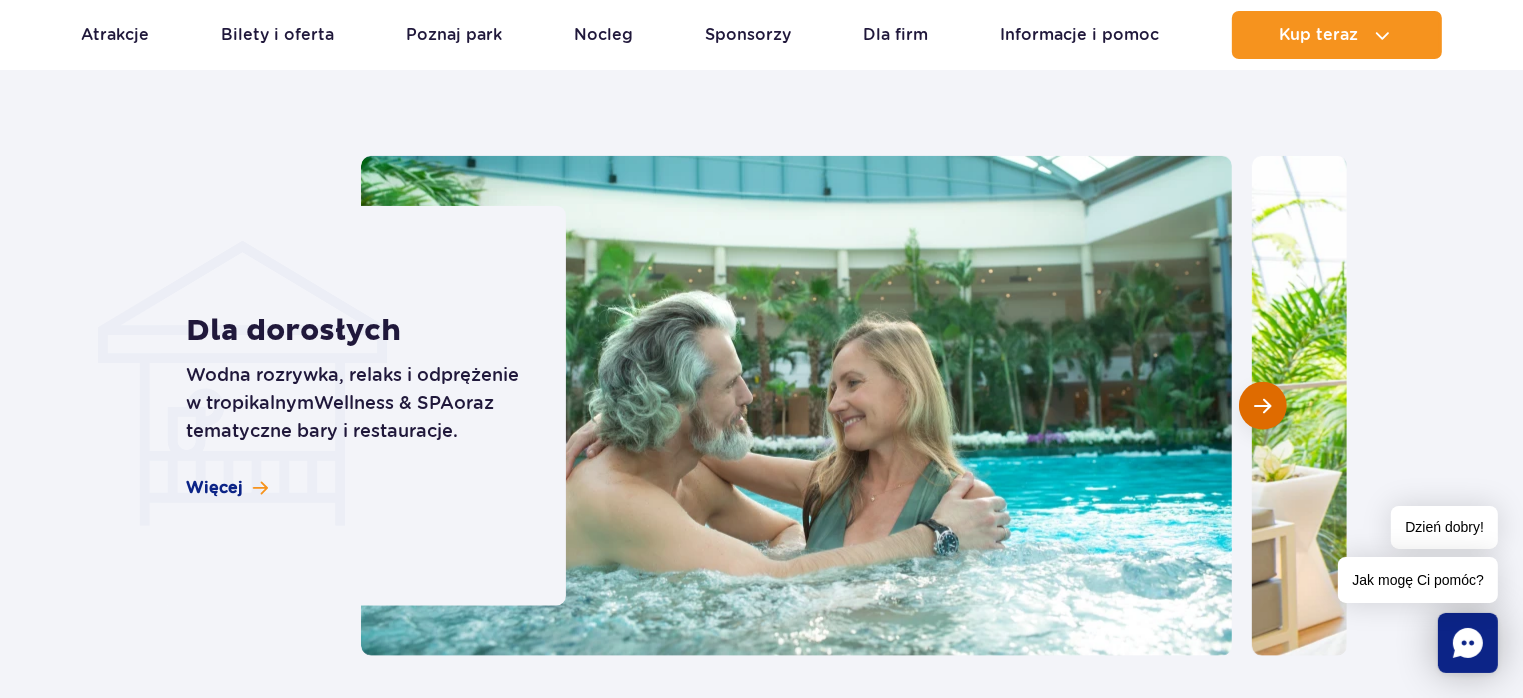 click at bounding box center [1263, 406] 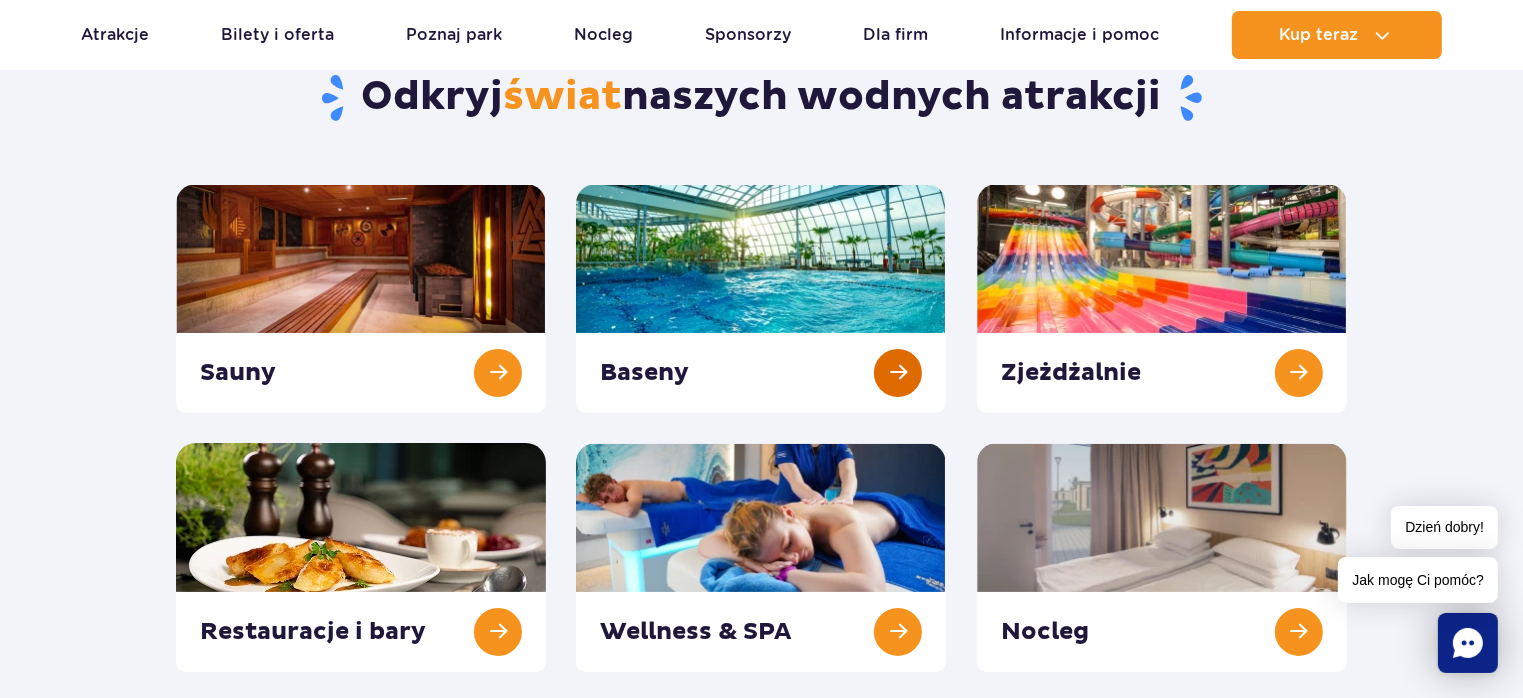 scroll, scrollTop: 200, scrollLeft: 0, axis: vertical 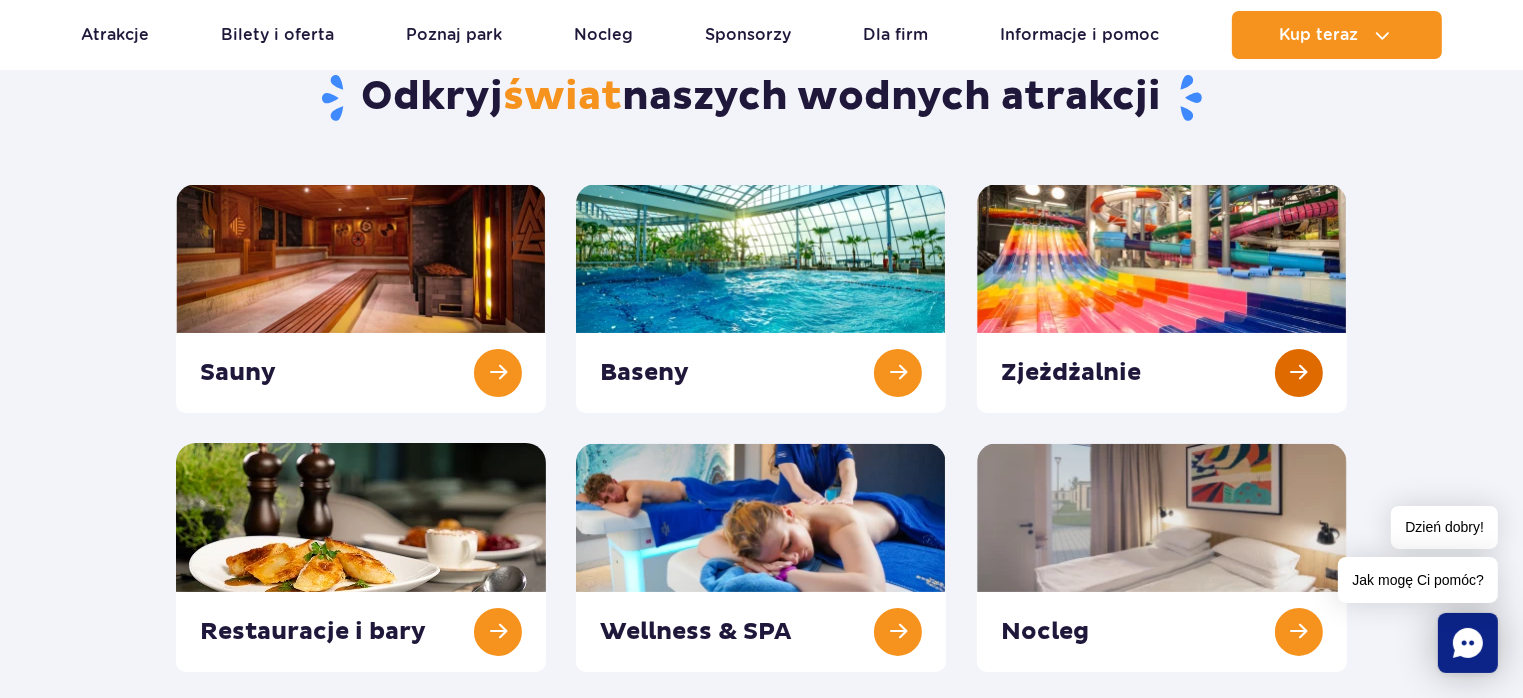 click at bounding box center (1162, 298) 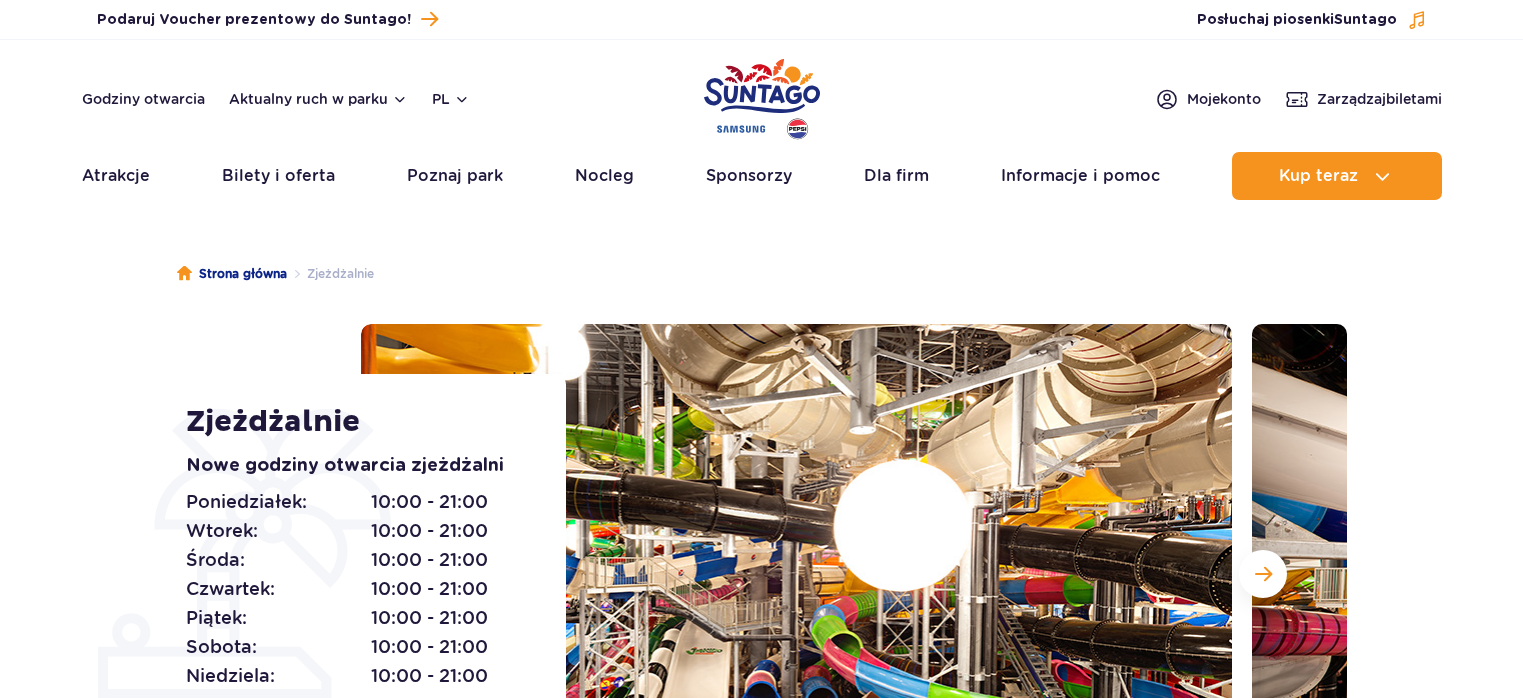 scroll, scrollTop: 0, scrollLeft: 0, axis: both 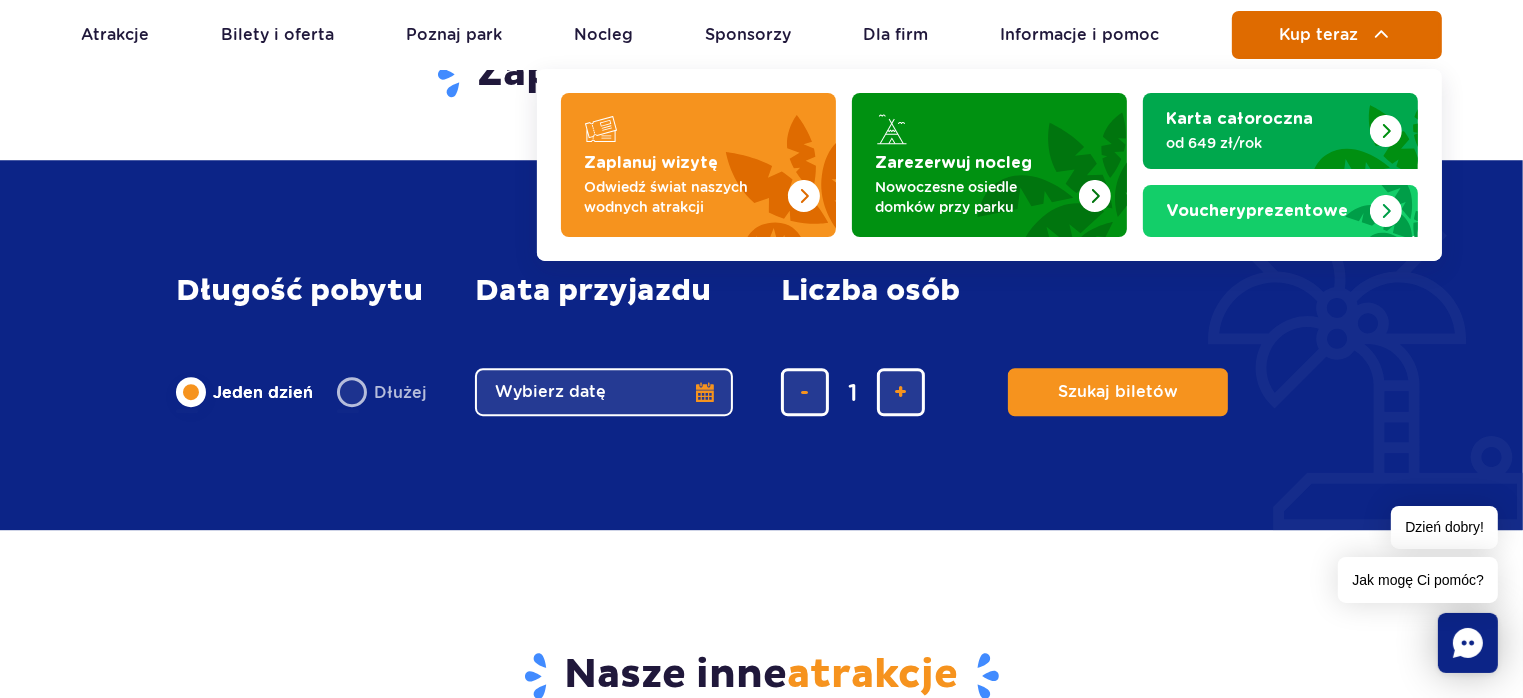 click at bounding box center [1382, 35] 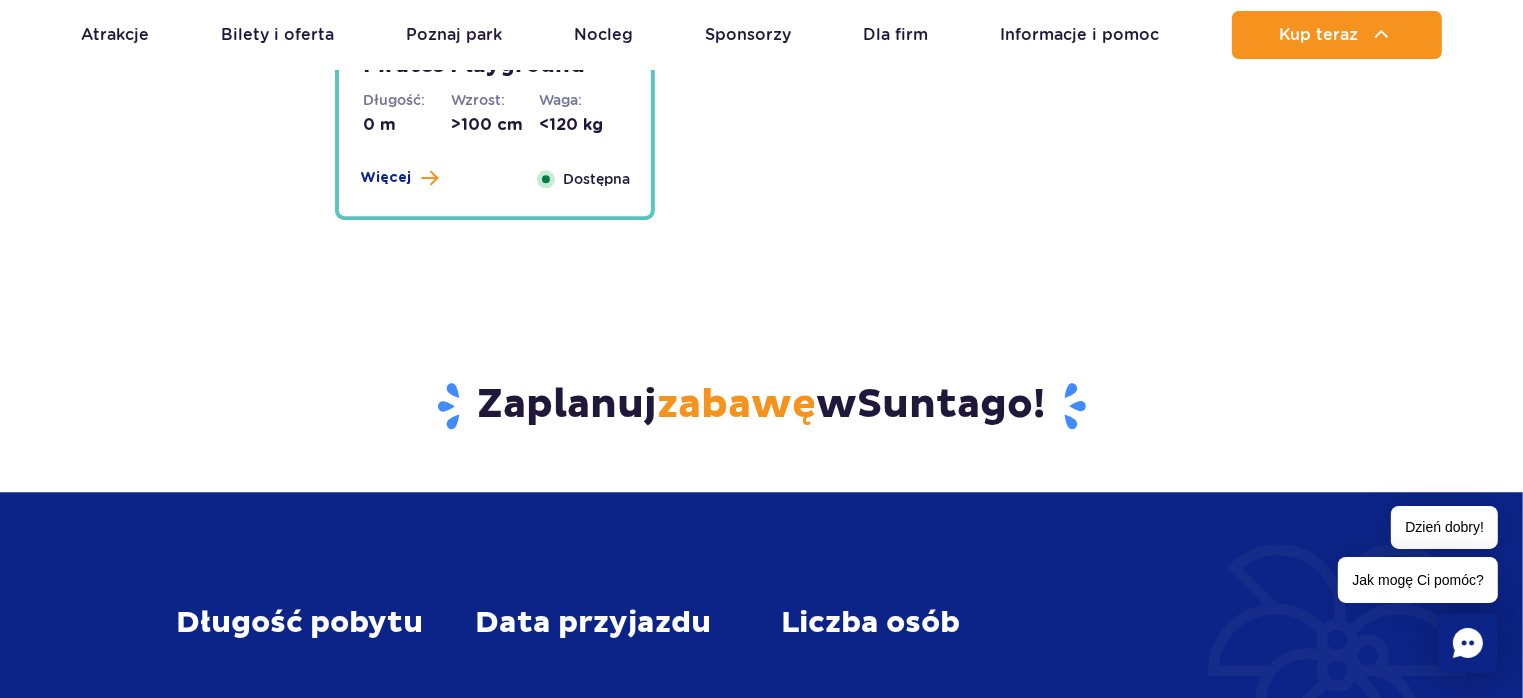 scroll, scrollTop: 5100, scrollLeft: 0, axis: vertical 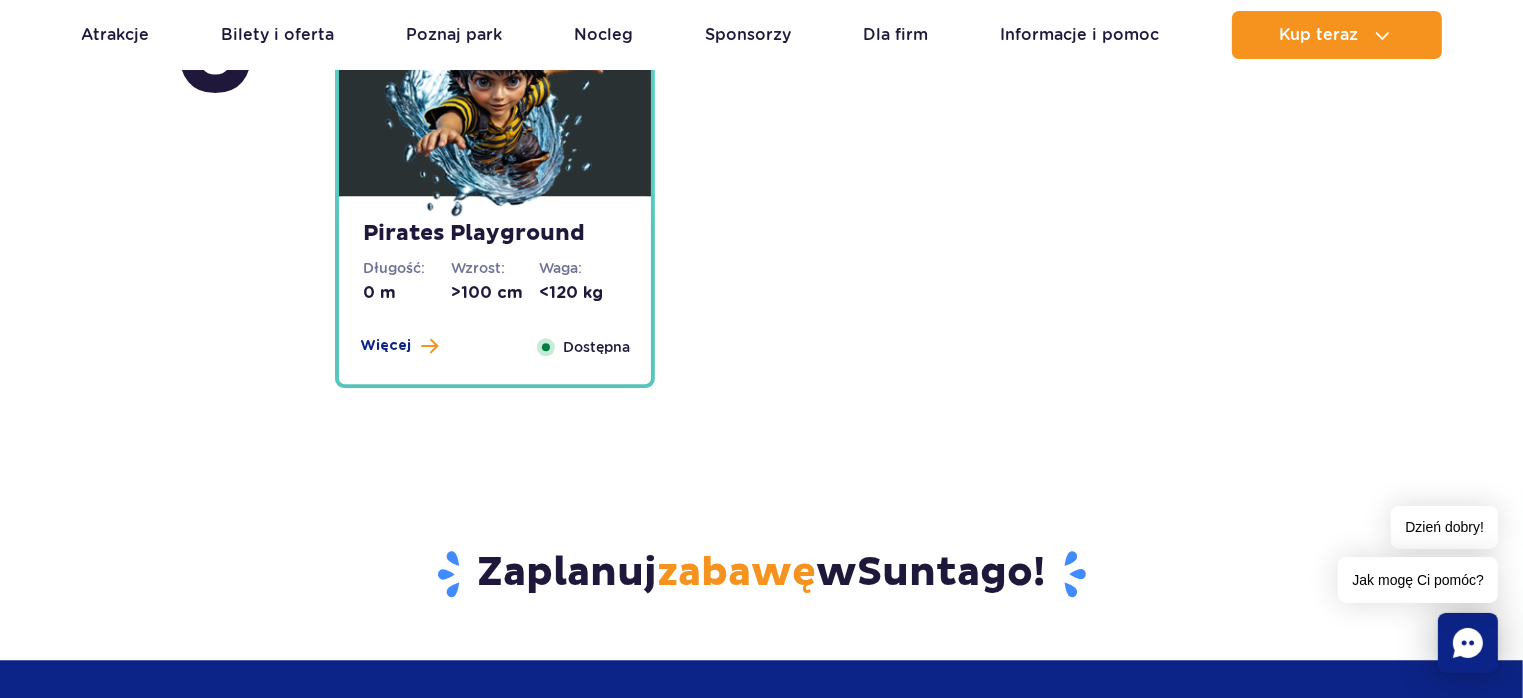 click on "Godziny otwarcia
Aktualny ruch w parku
pl
PL
EN
UA
Moje  konto
Zarządzaj  biletami
Aktualny ruch w parku
Atrakcje
Zjeżdżalnie
Aster
SPA" at bounding box center (761, -44) 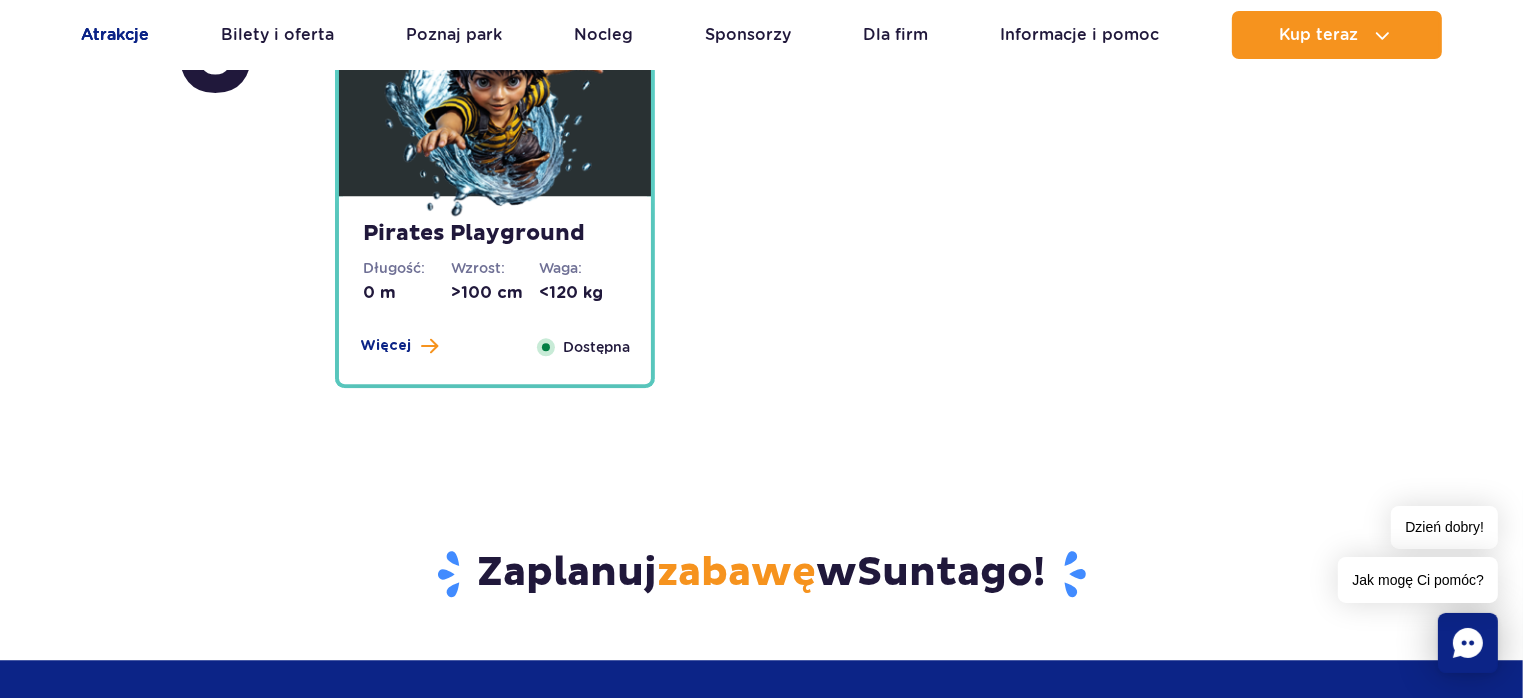 click on "Atrakcje" at bounding box center [116, 35] 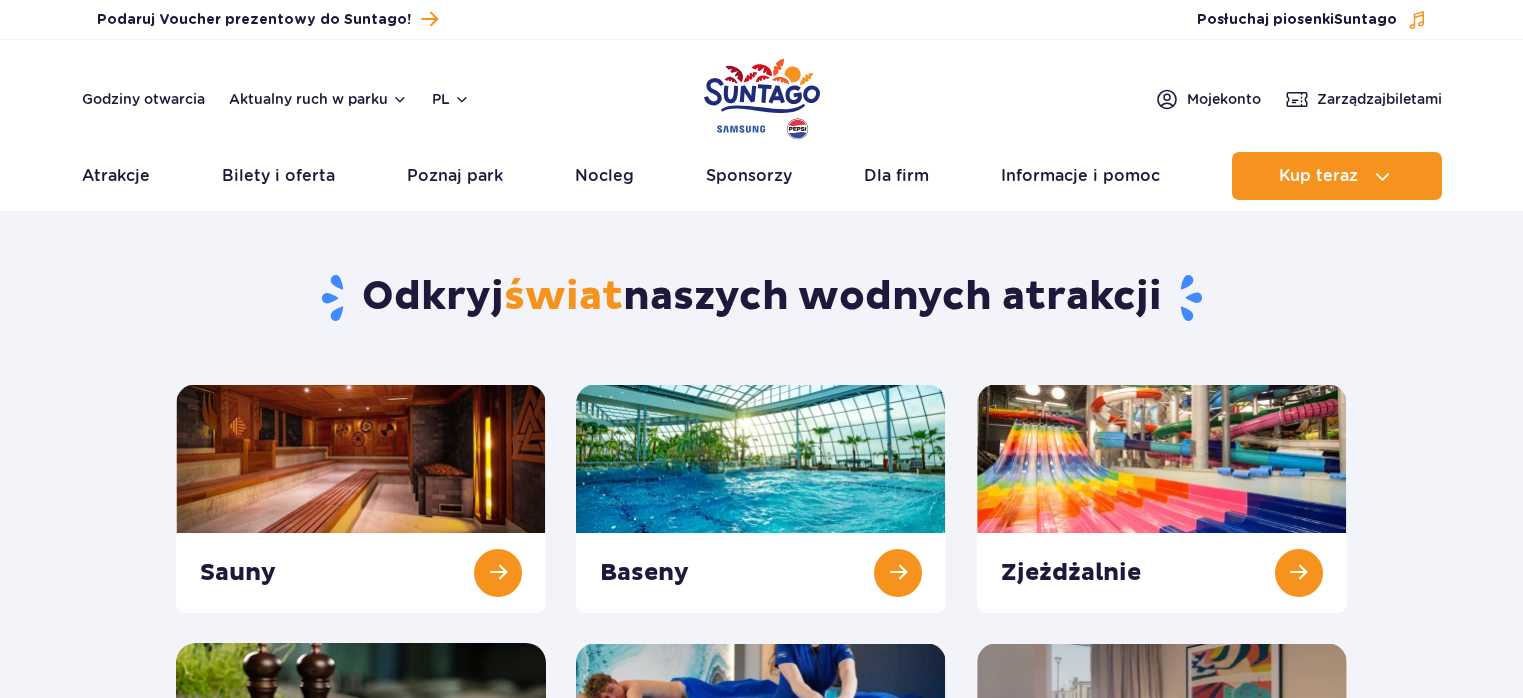 scroll, scrollTop: 0, scrollLeft: 0, axis: both 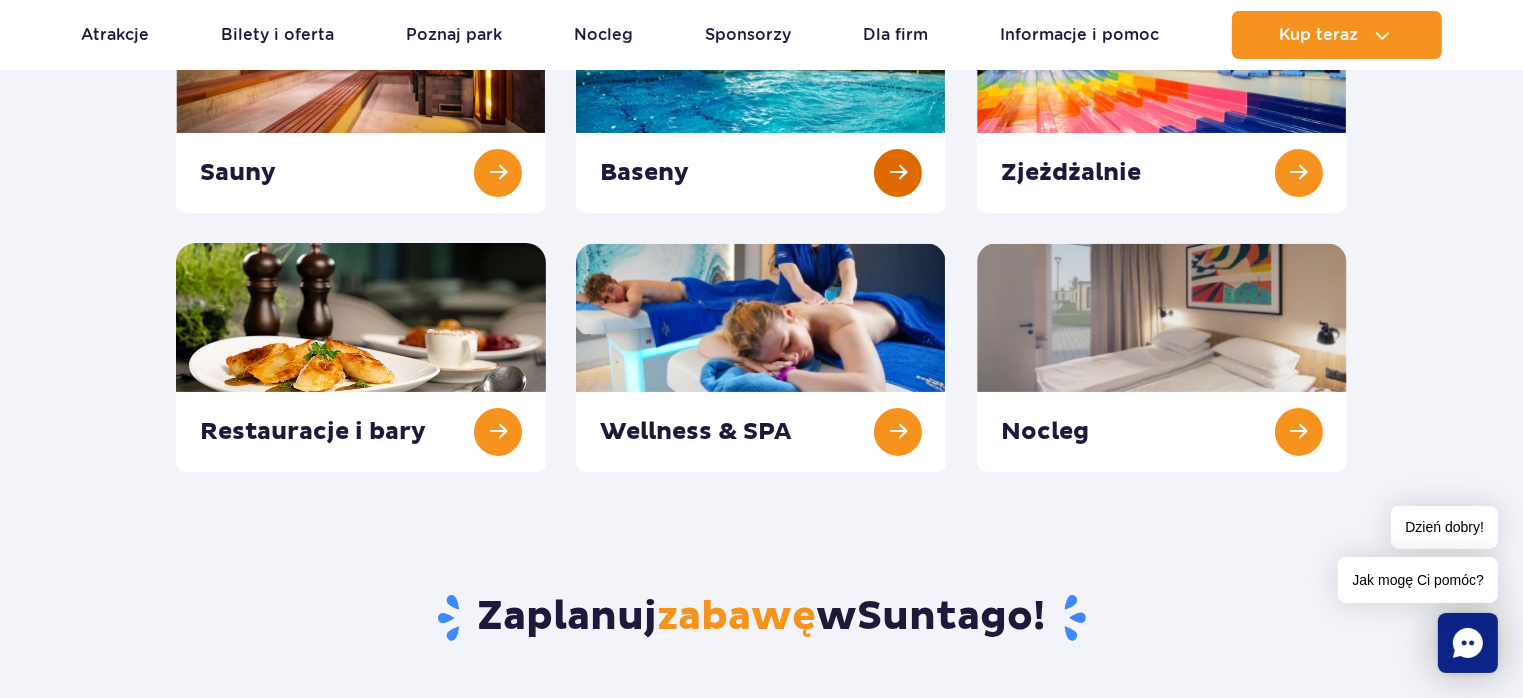 click at bounding box center (761, 98) 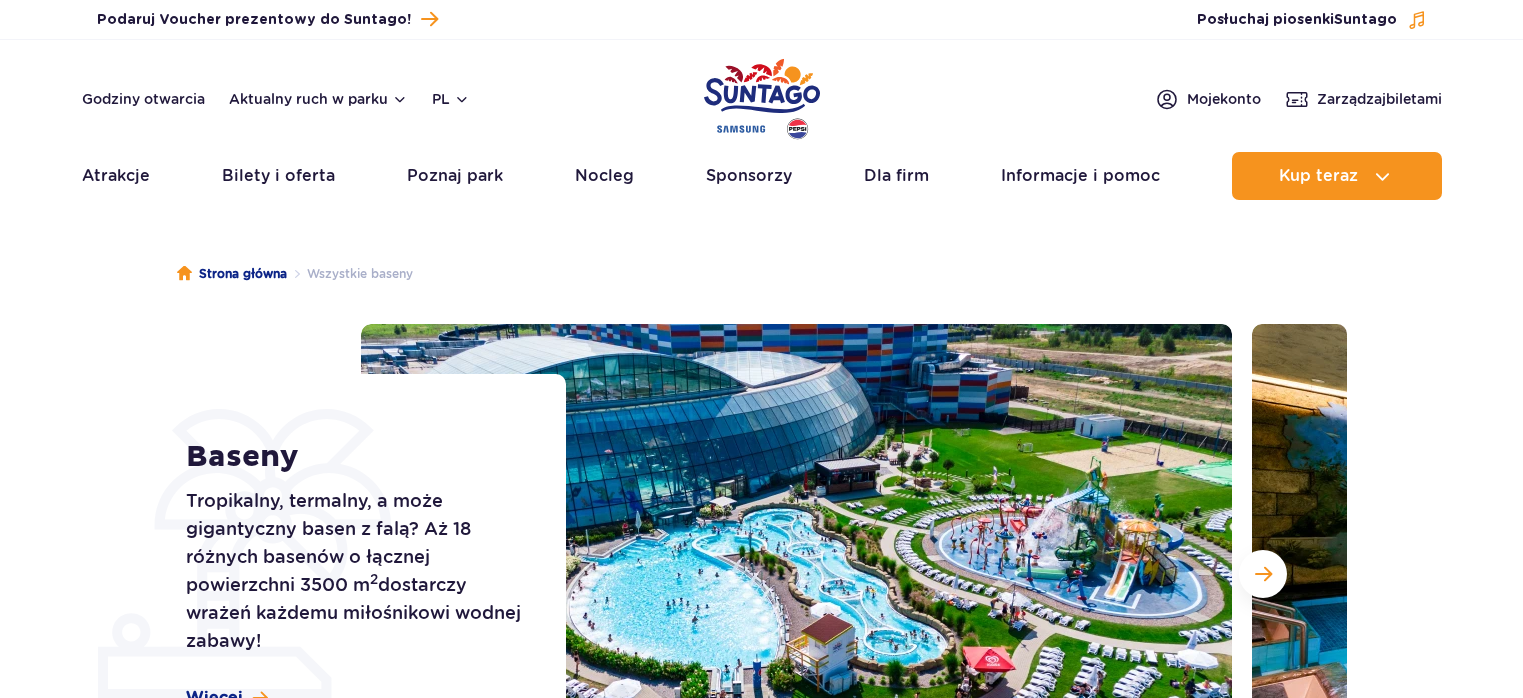 scroll, scrollTop: 0, scrollLeft: 0, axis: both 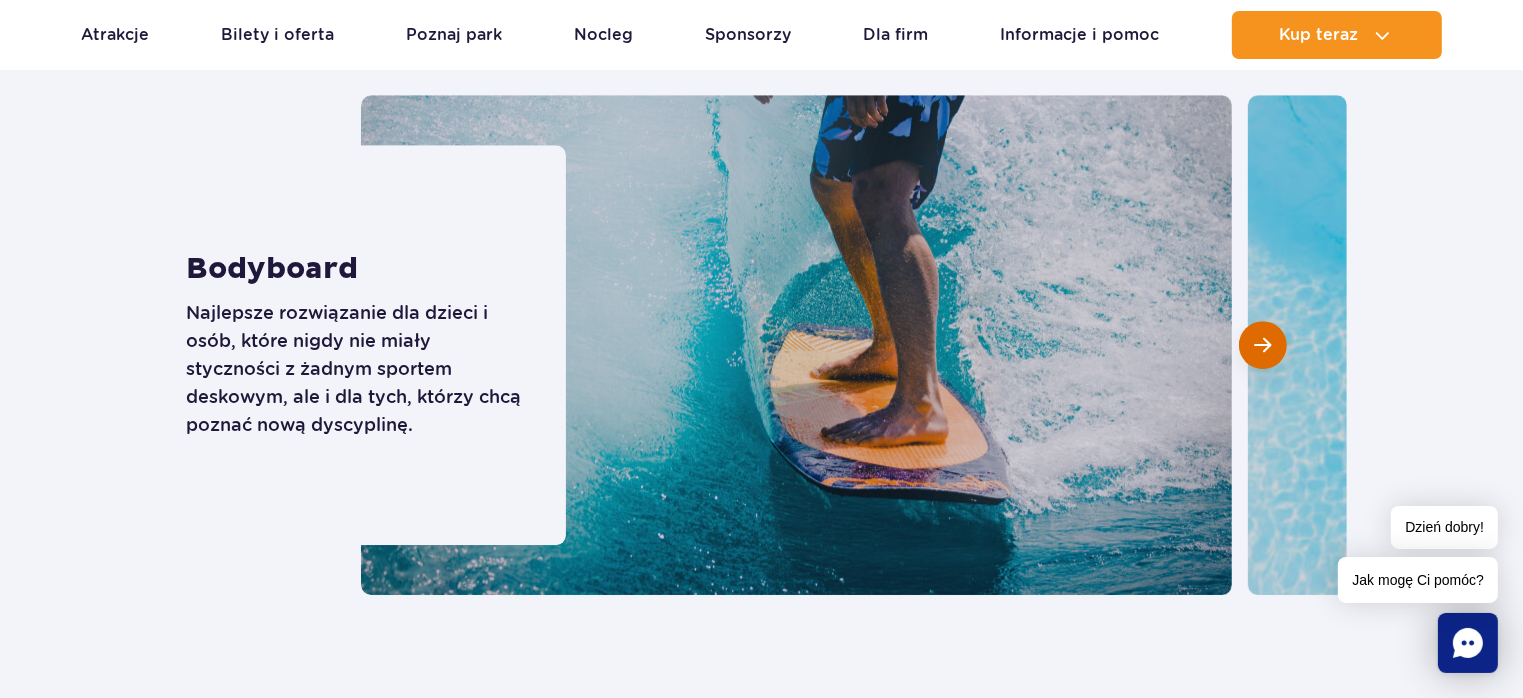 click at bounding box center (1263, 345) 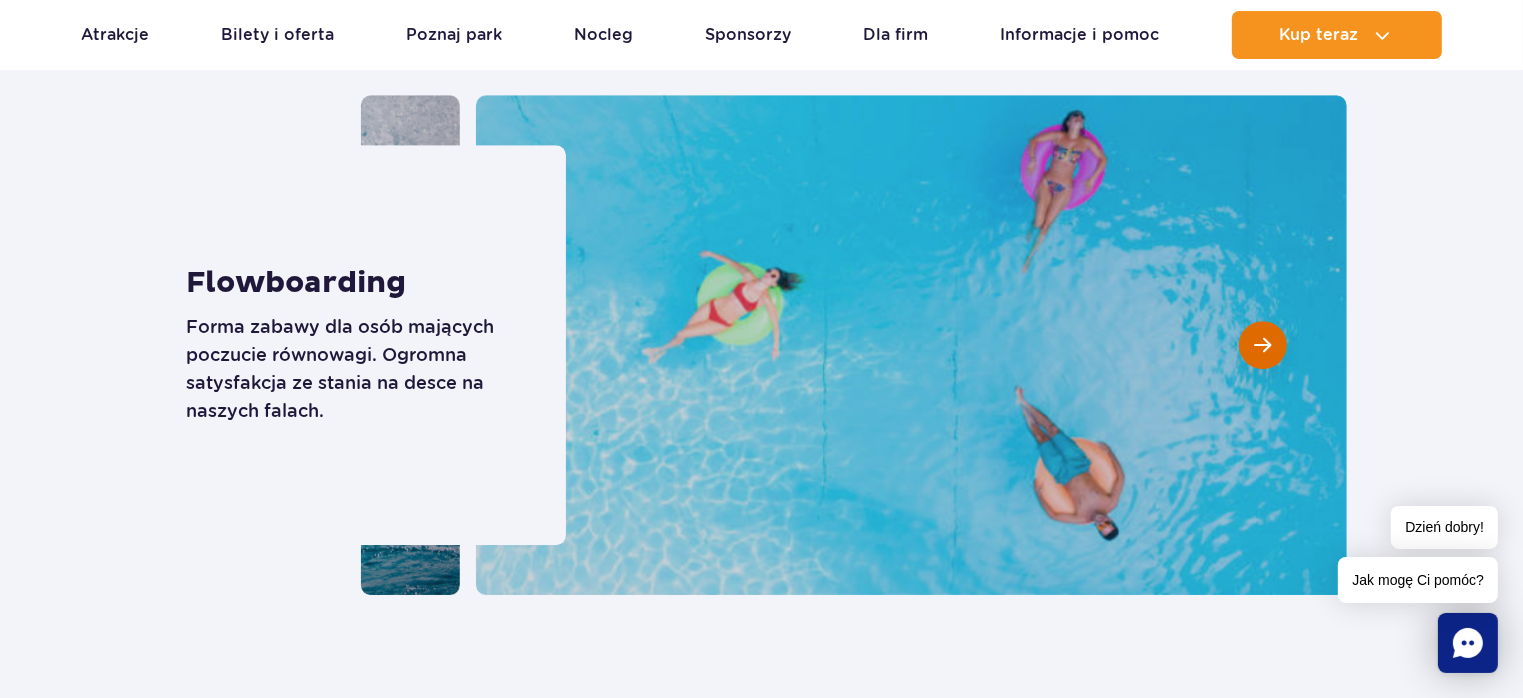click at bounding box center (1263, 345) 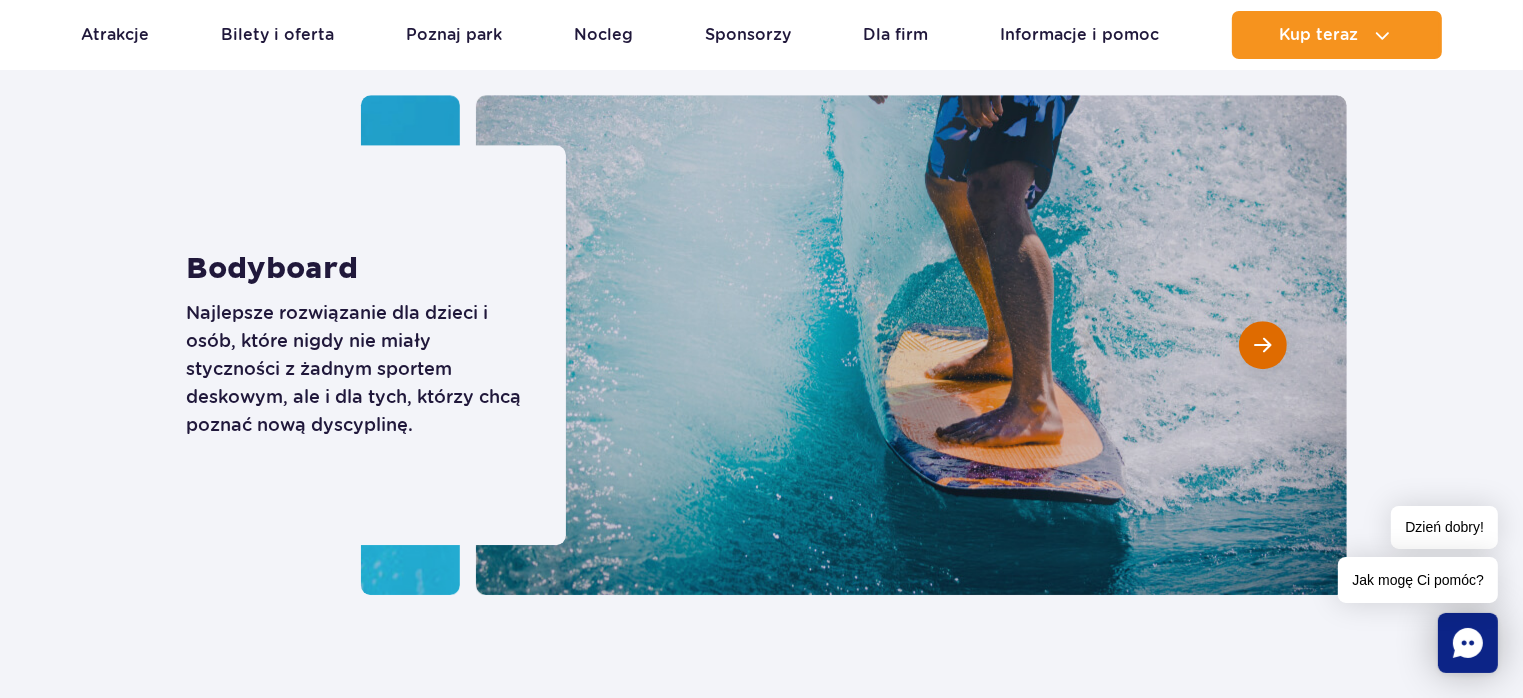 click at bounding box center (1263, 345) 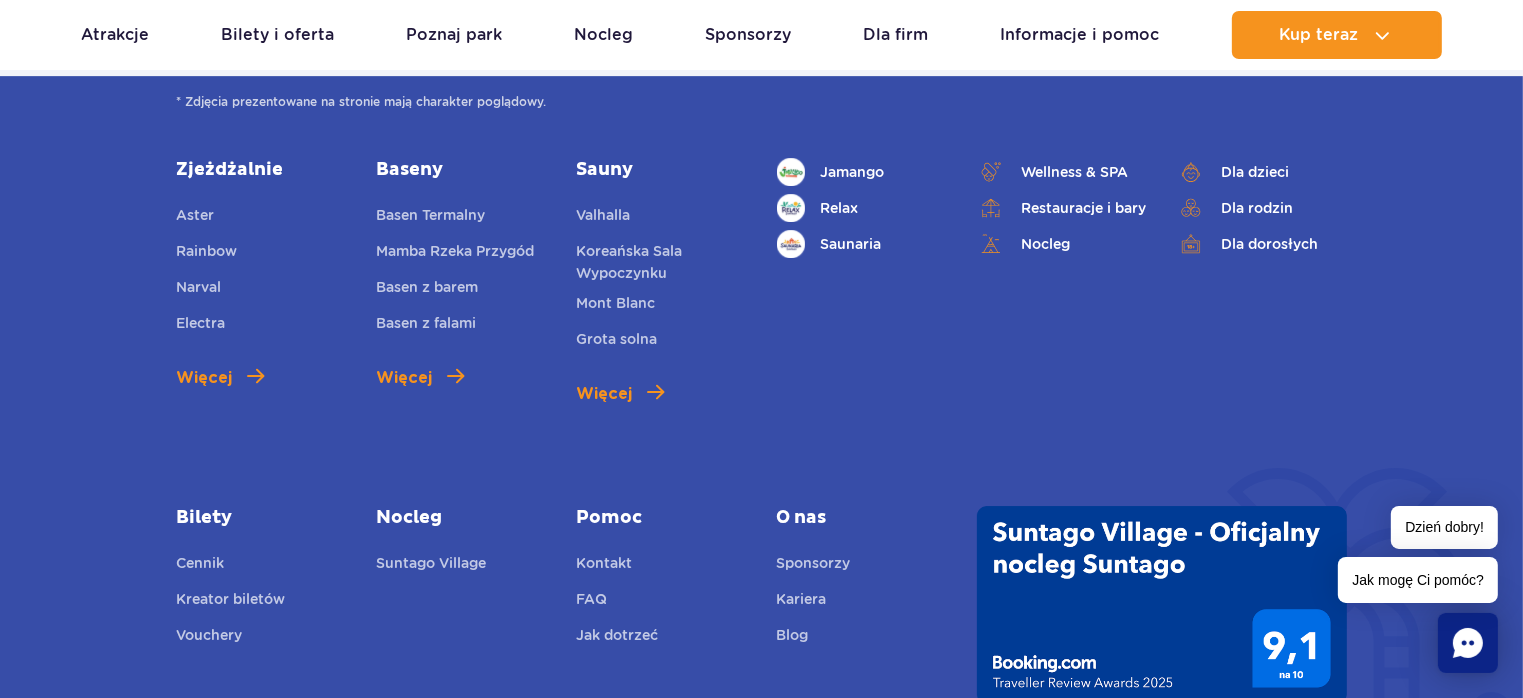 scroll, scrollTop: 6600, scrollLeft: 0, axis: vertical 